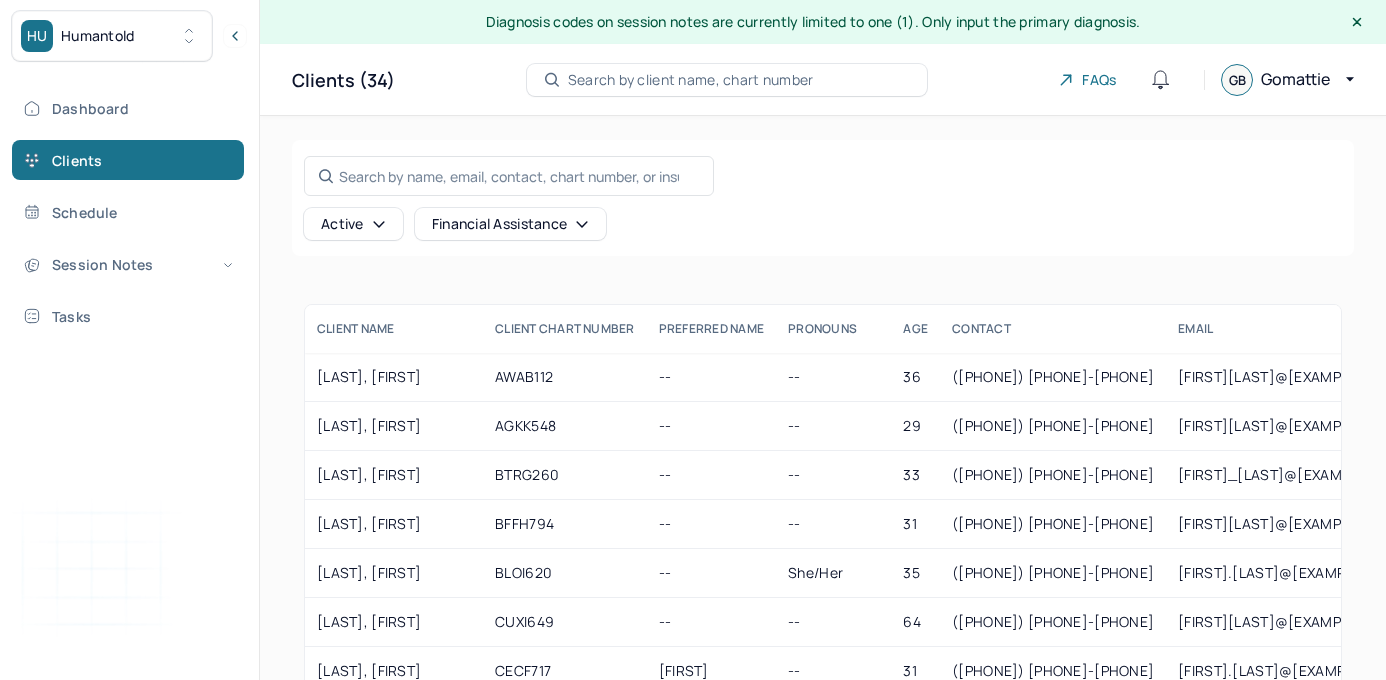 scroll, scrollTop: 0, scrollLeft: 0, axis: both 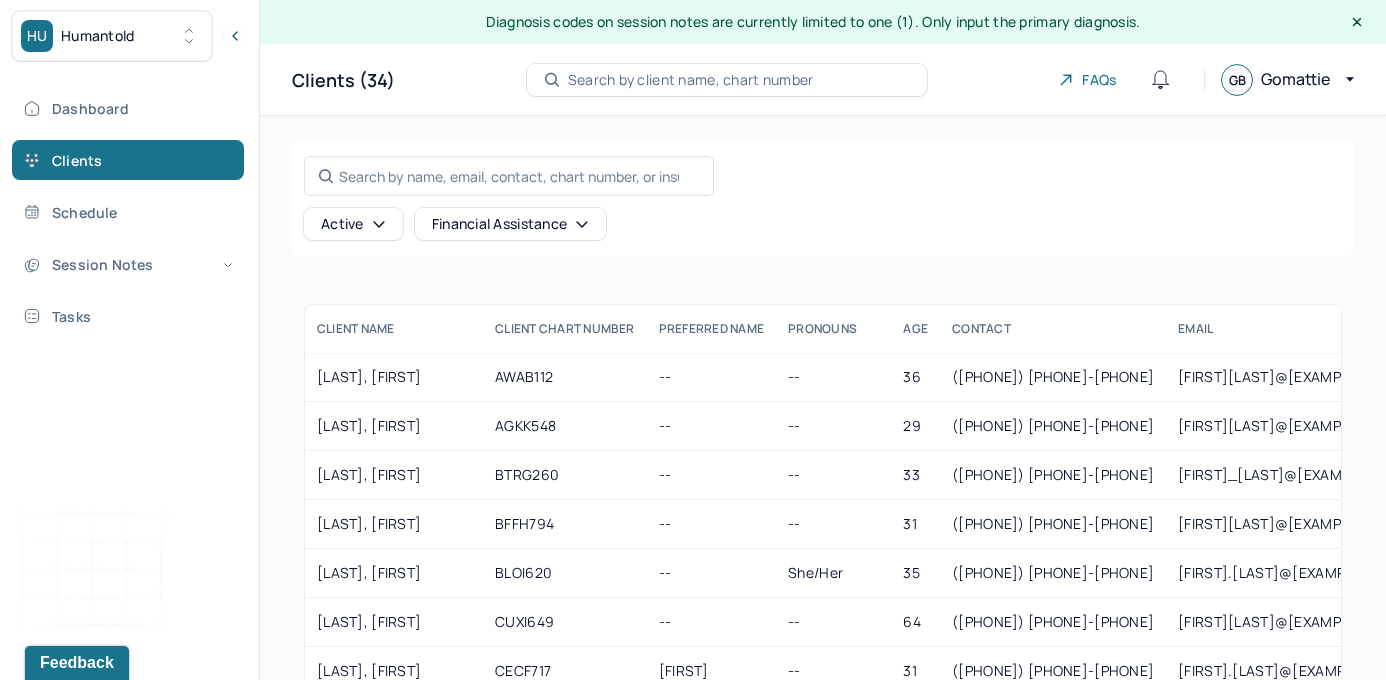 click on "Dashboard Clients Schedule Session Notes Tasks" at bounding box center [129, 212] 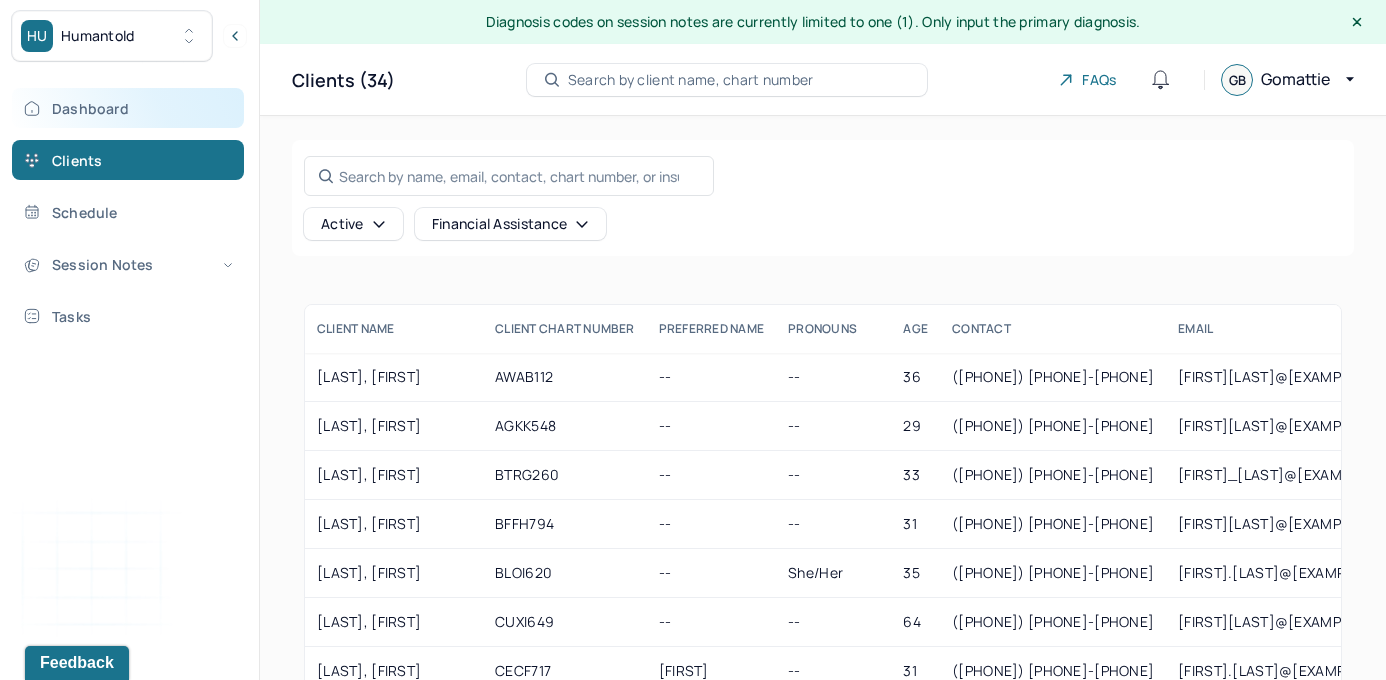 click on "Dashboard" at bounding box center [128, 108] 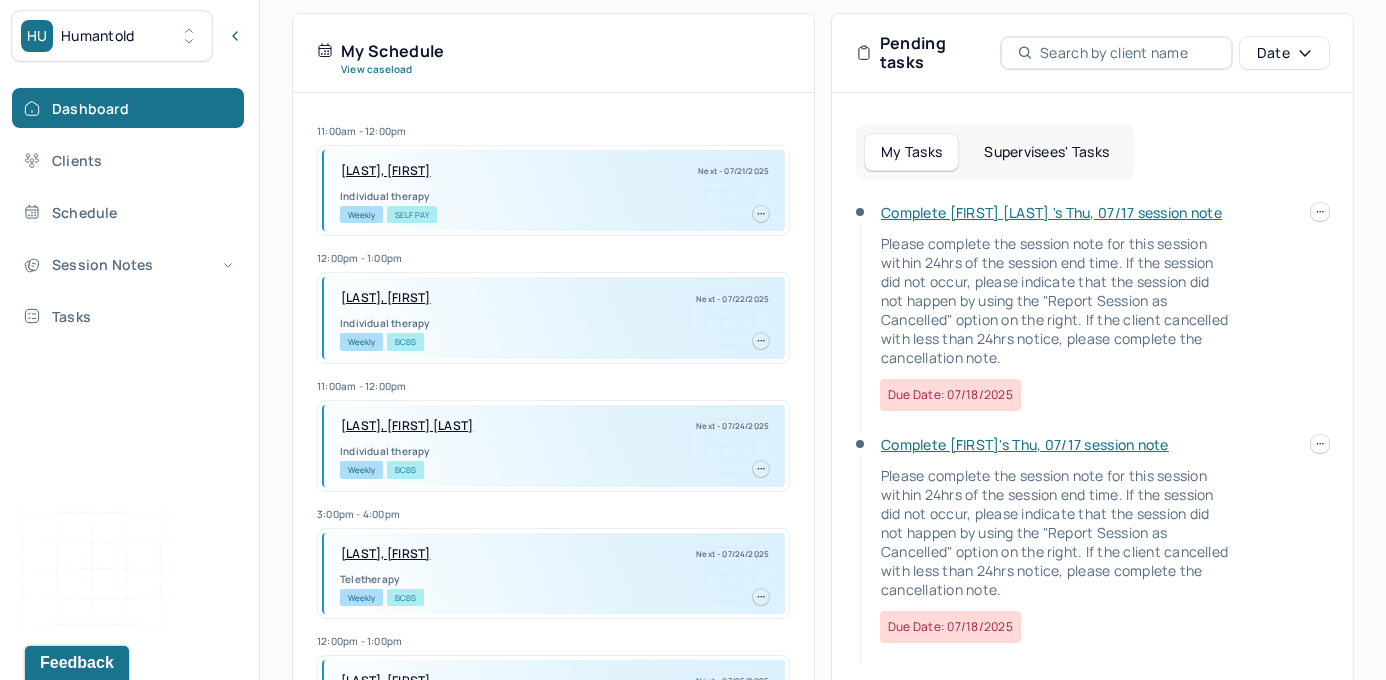scroll, scrollTop: 472, scrollLeft: 0, axis: vertical 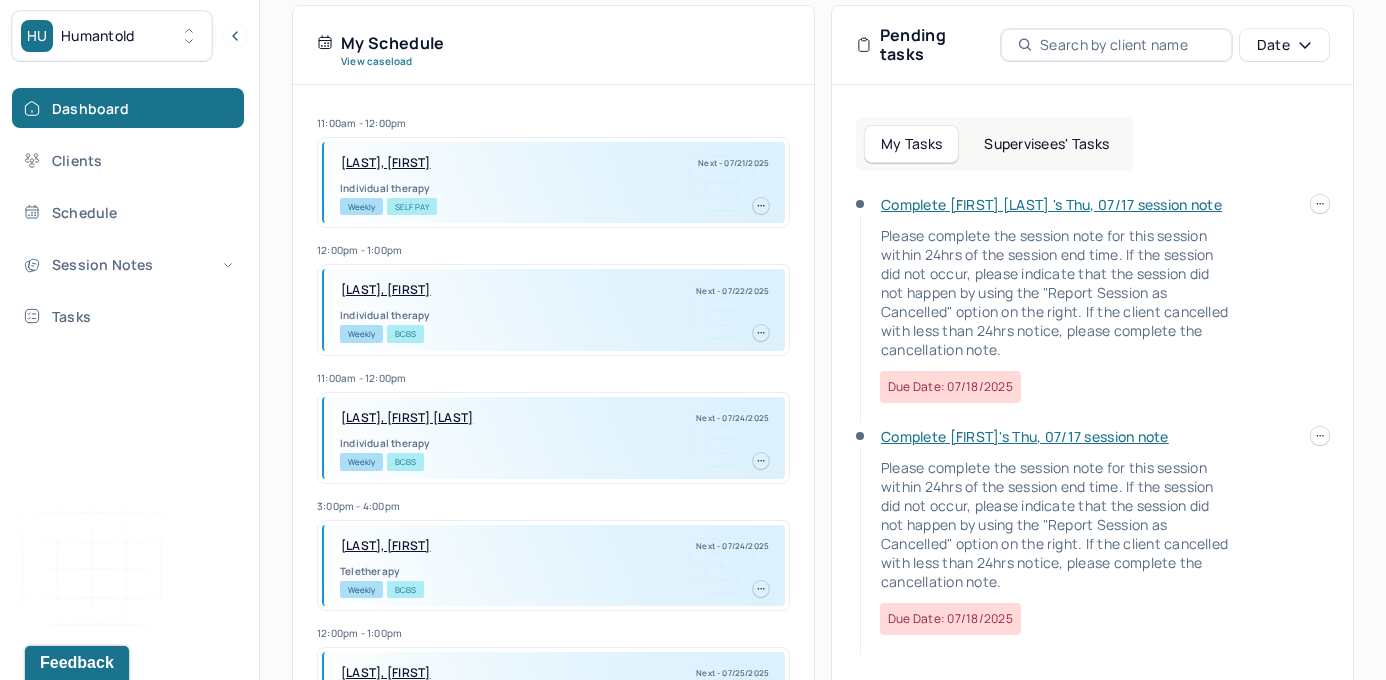 click at bounding box center (1320, 436) 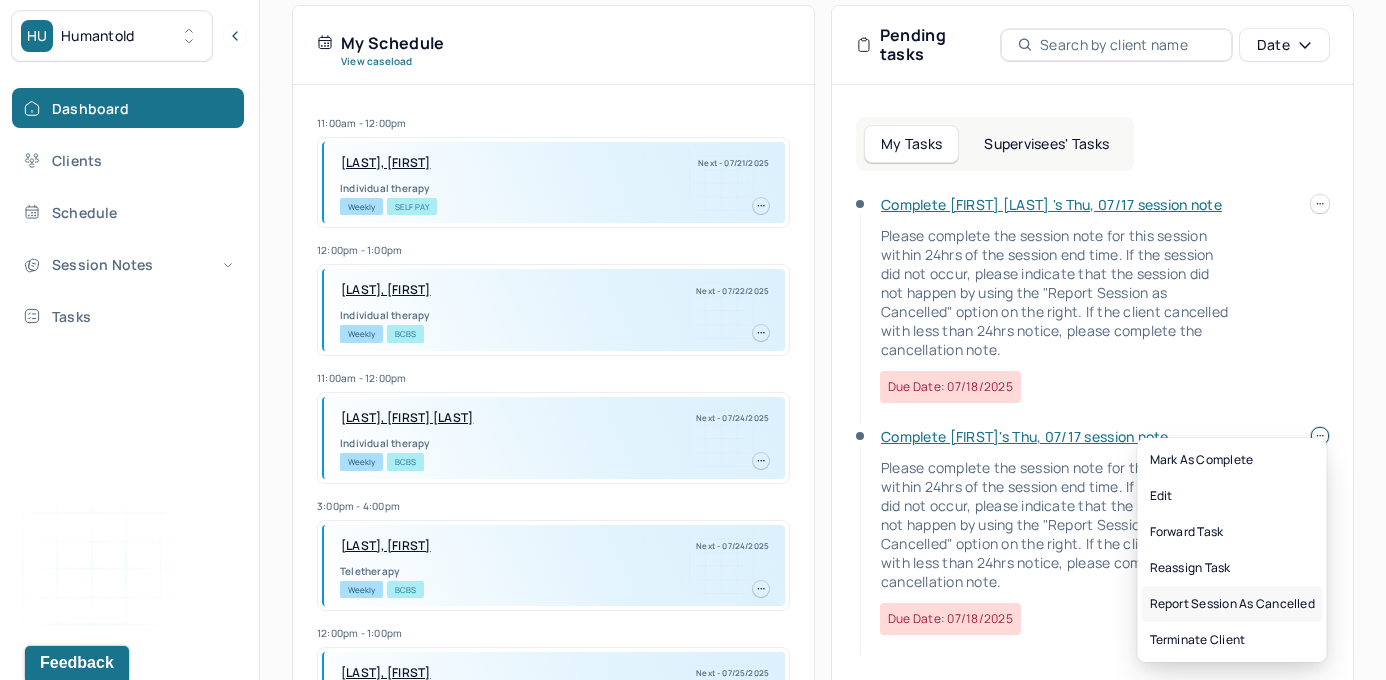 click on "Report session as cancelled" at bounding box center (1232, 604) 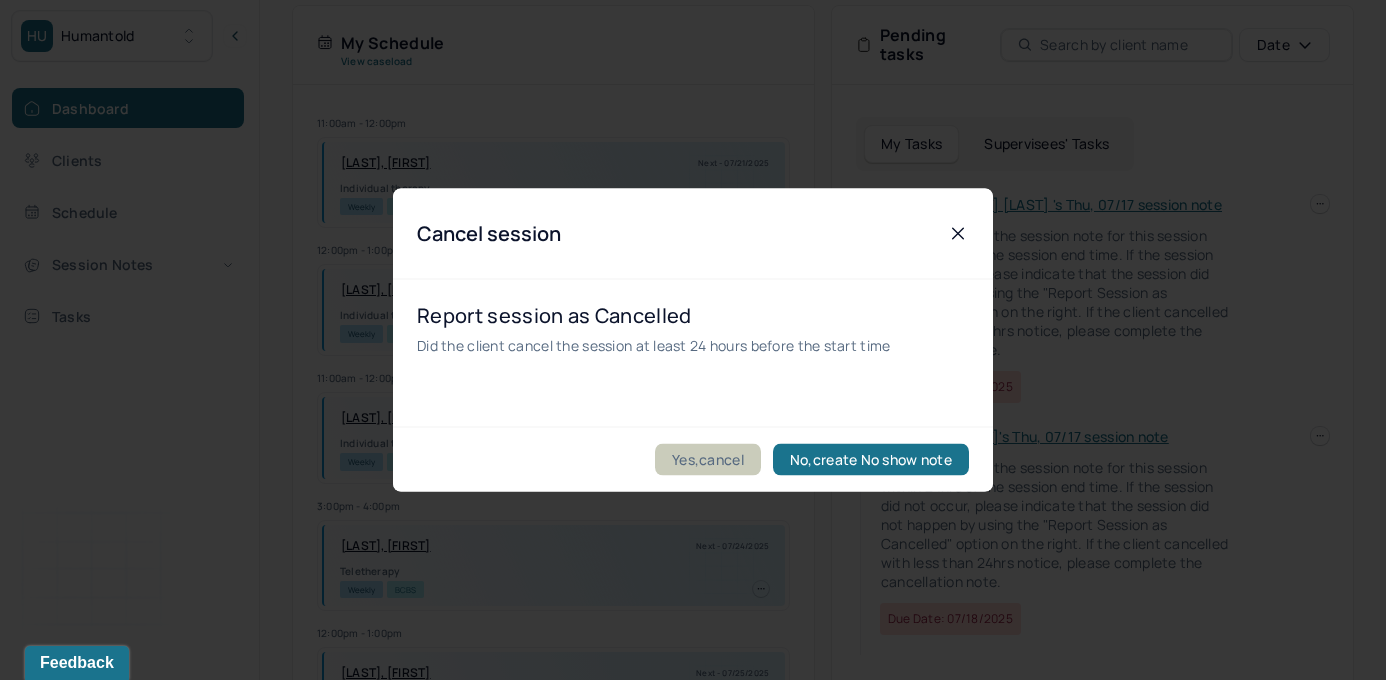click on "Yes,cancel" at bounding box center (708, 460) 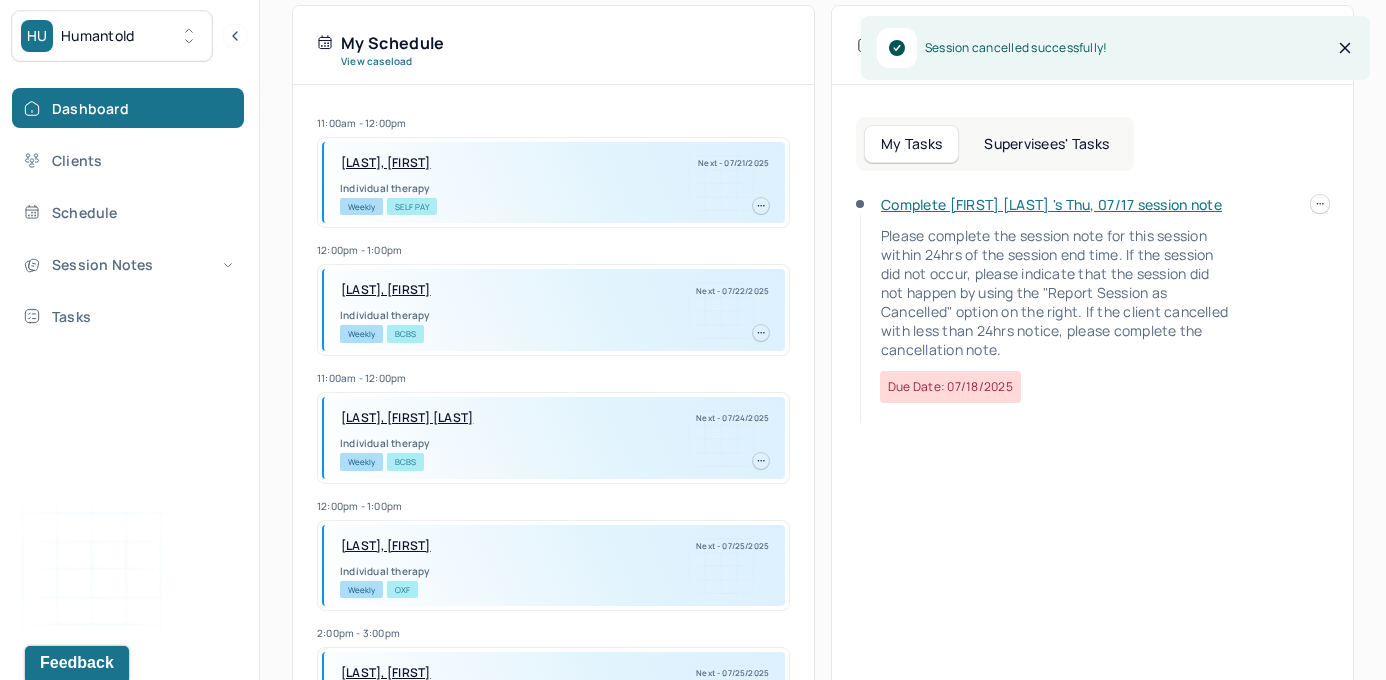 click on "Complete [FIRST] [LAST] 's Thu, 07/17 session note" at bounding box center (1051, 204) 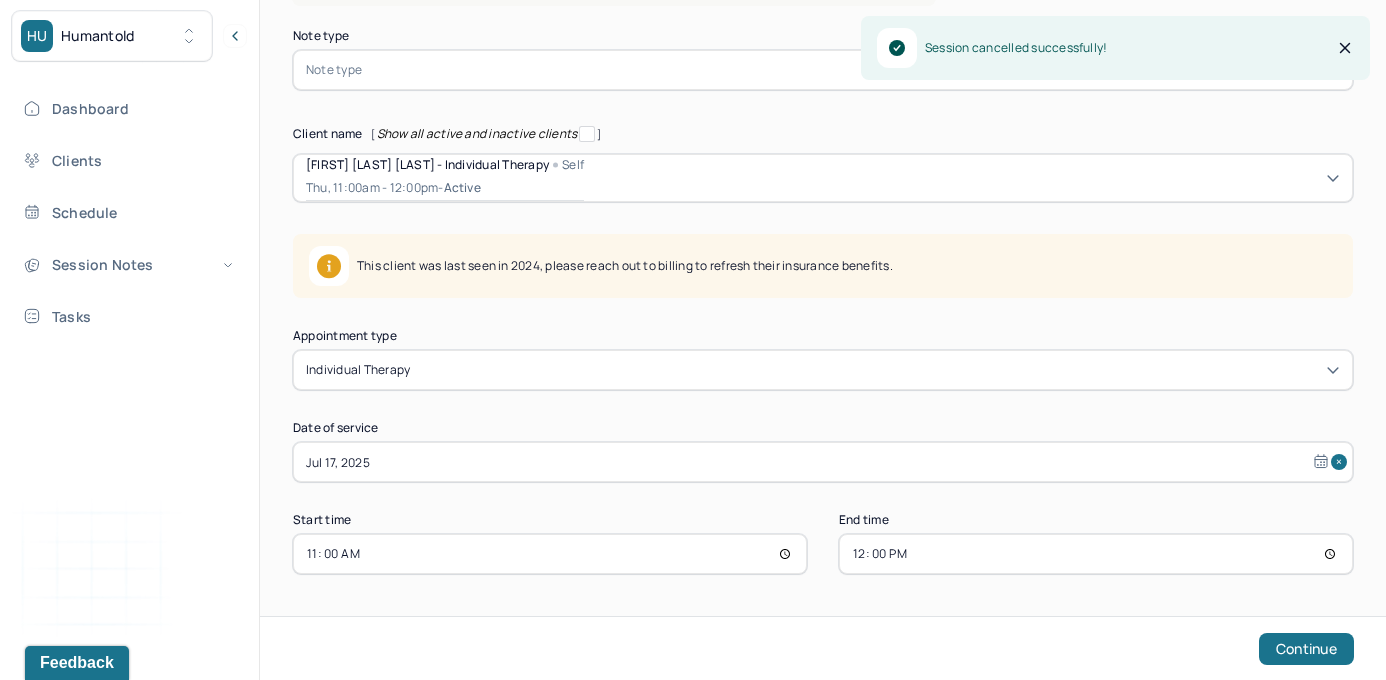 scroll, scrollTop: 187, scrollLeft: 0, axis: vertical 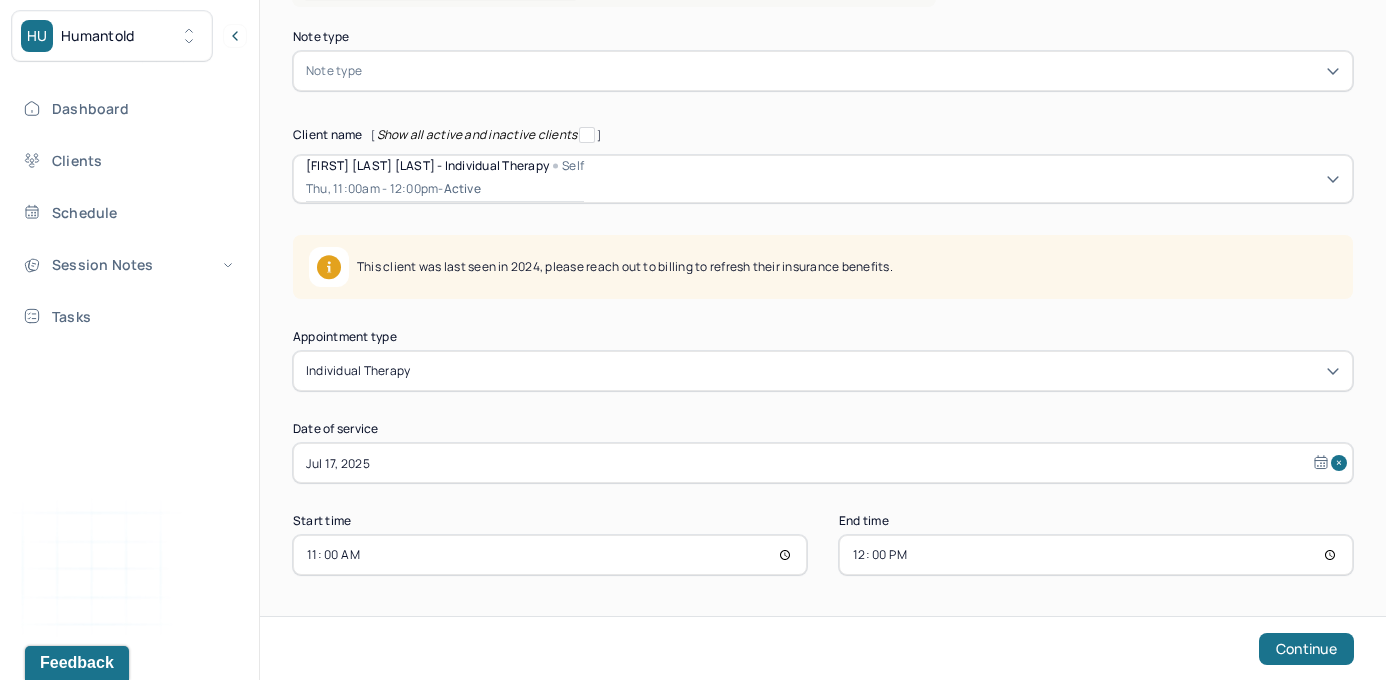 click at bounding box center [853, 71] 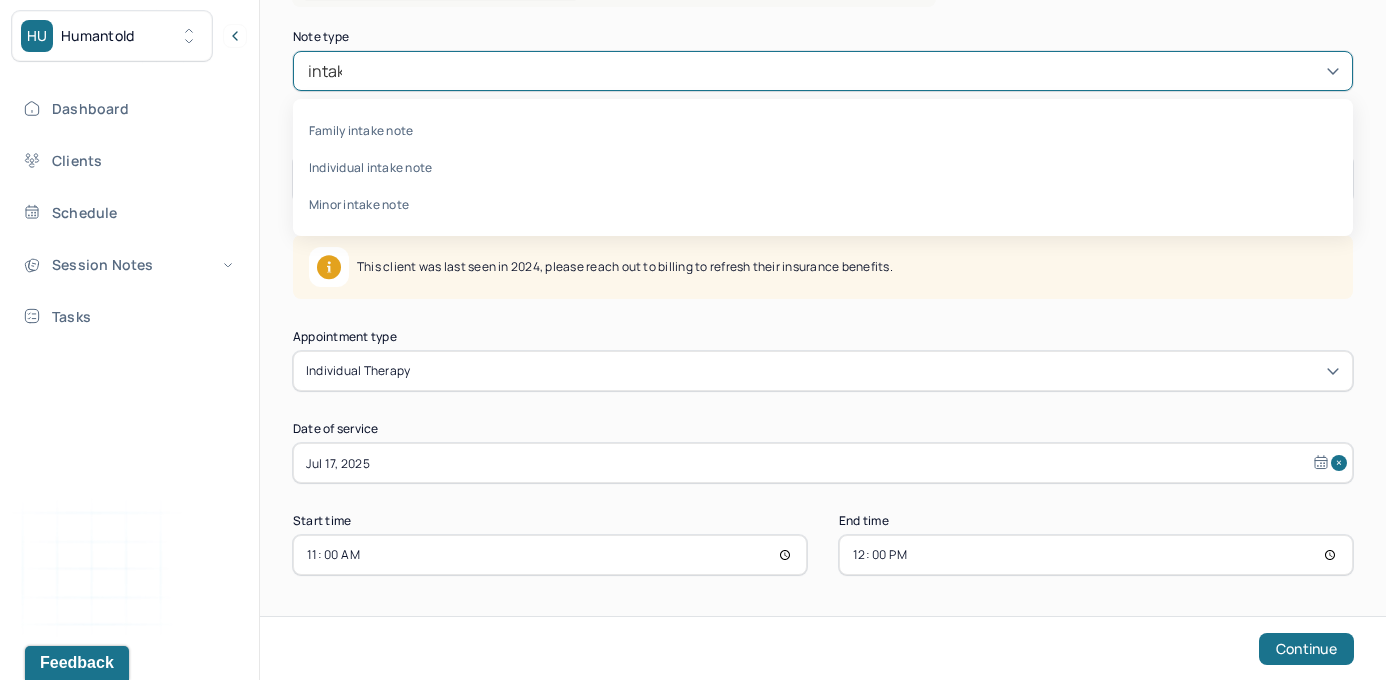 type on "intake" 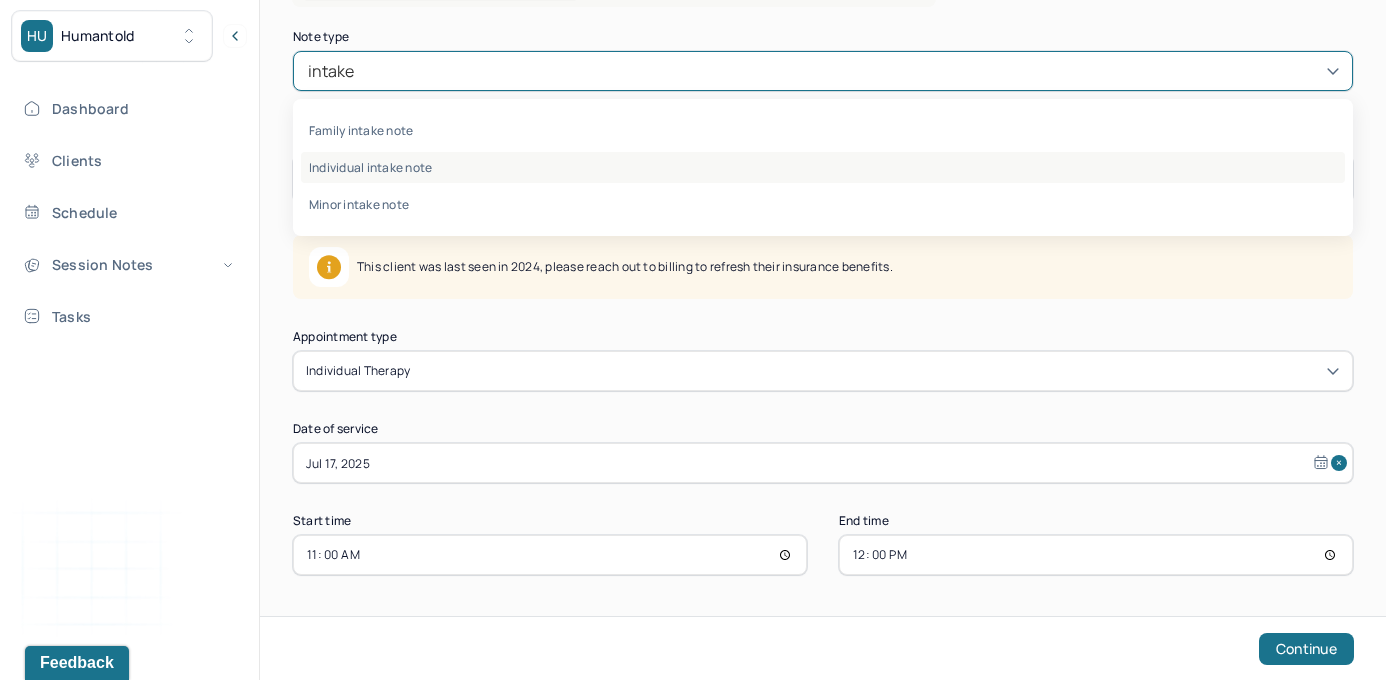 click on "Individual intake note" at bounding box center [823, 167] 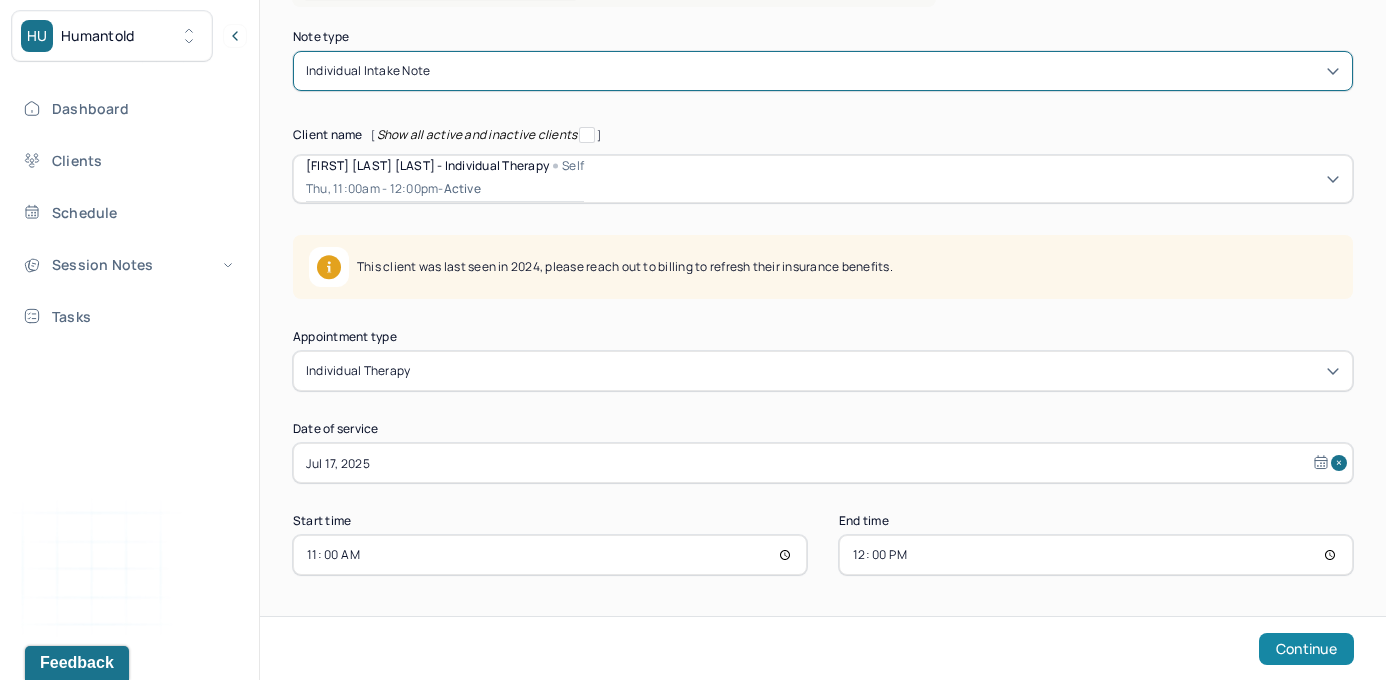 click on "Continue" at bounding box center [1306, 649] 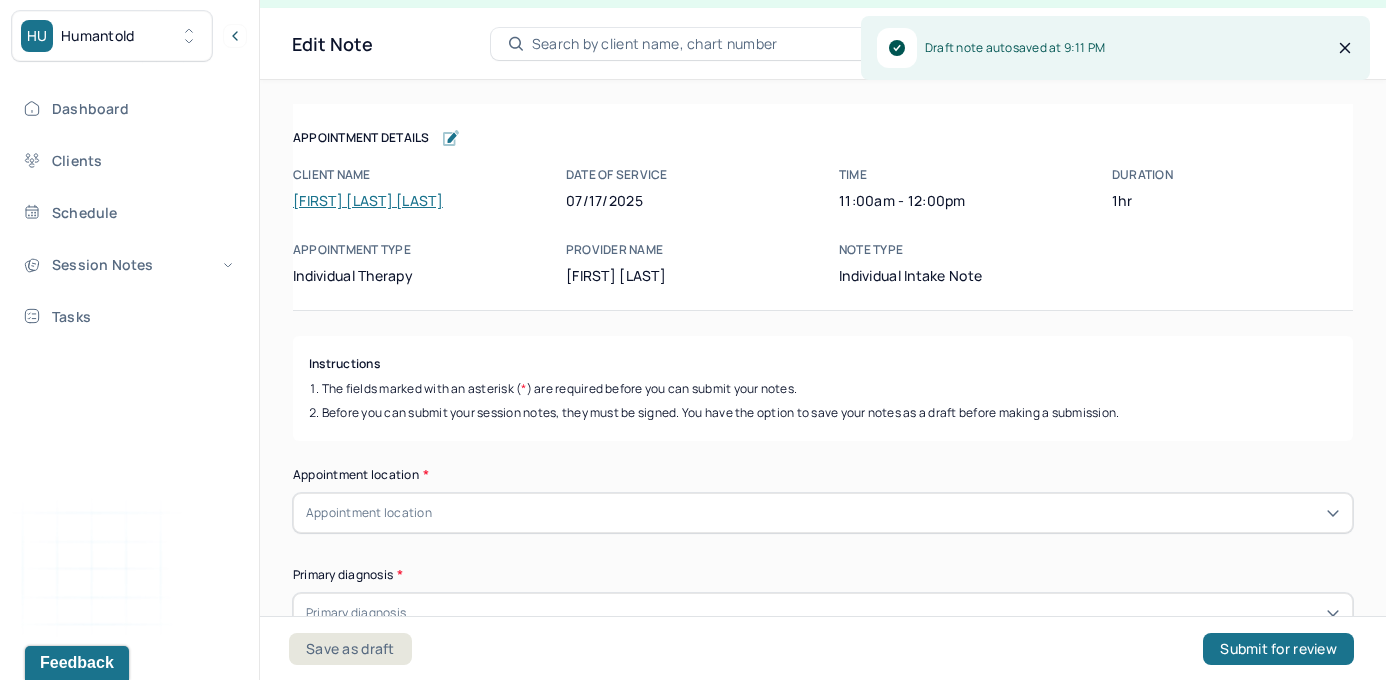 scroll, scrollTop: 36, scrollLeft: 0, axis: vertical 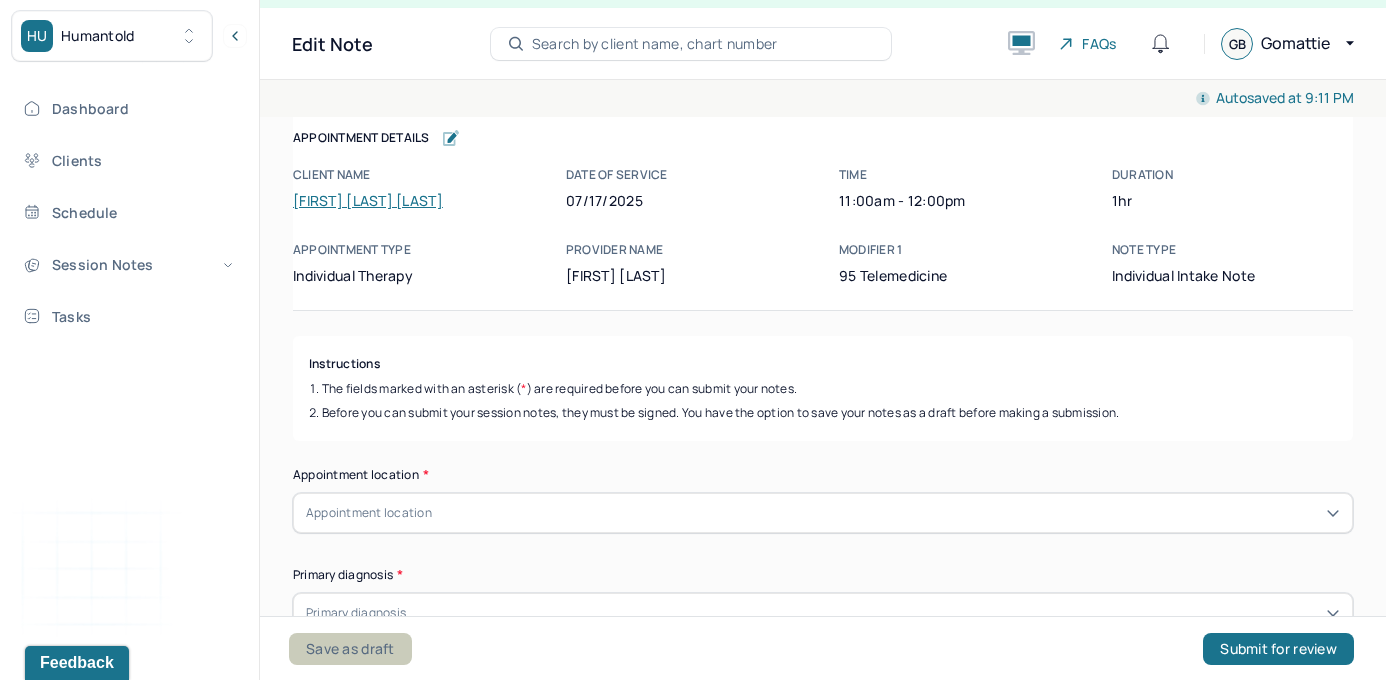 click on "Save as draft" at bounding box center [350, 649] 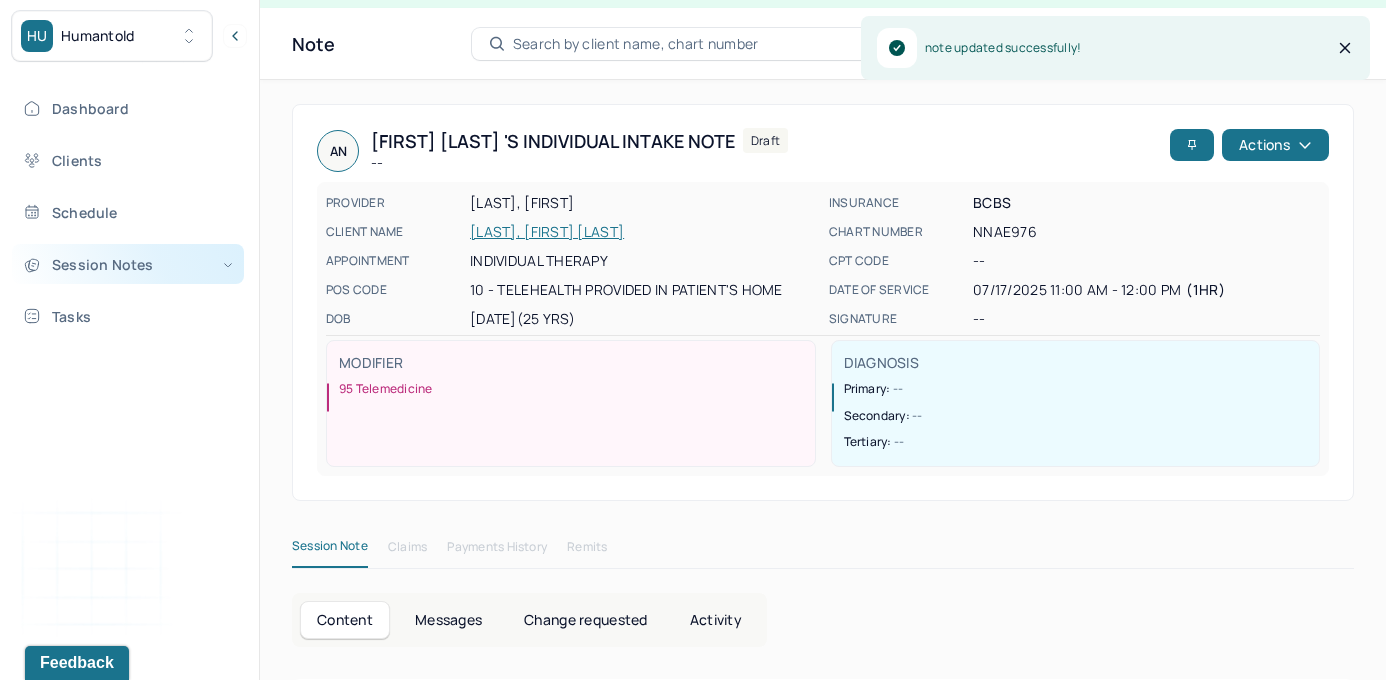 click on "Session Notes" at bounding box center (128, 264) 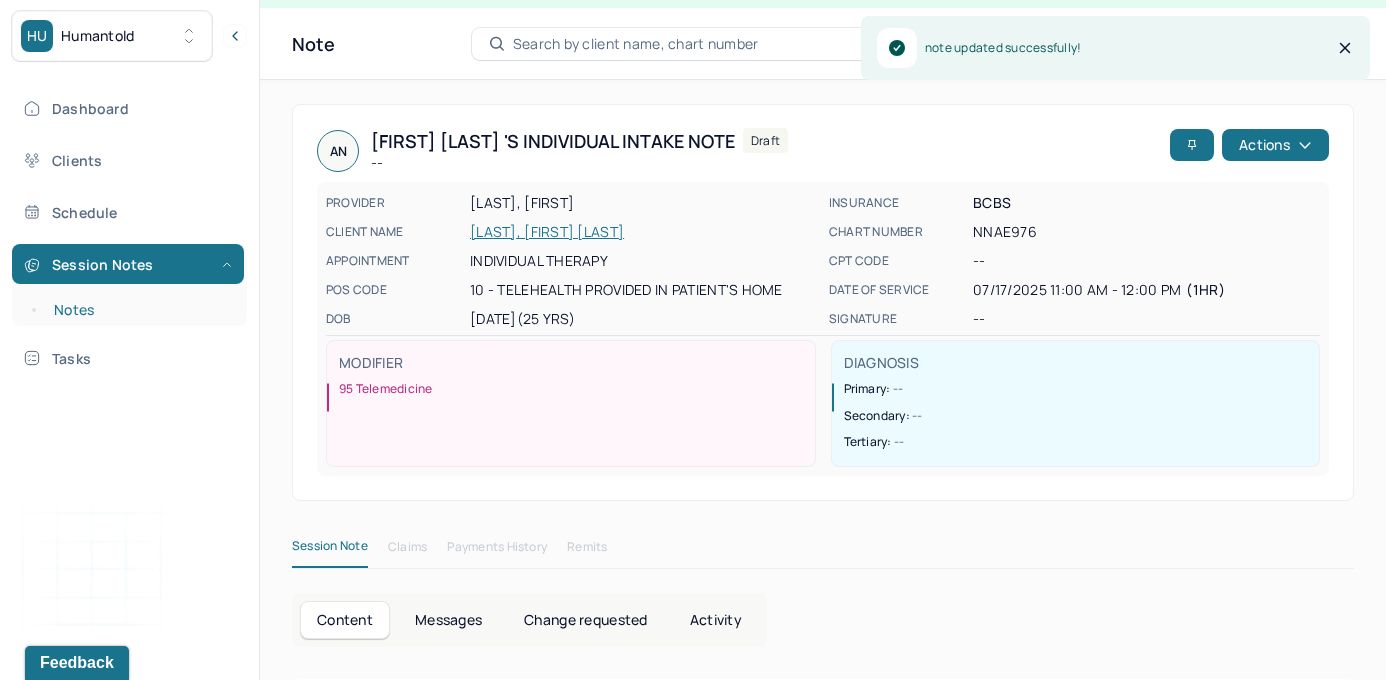 click on "Notes" at bounding box center [139, 310] 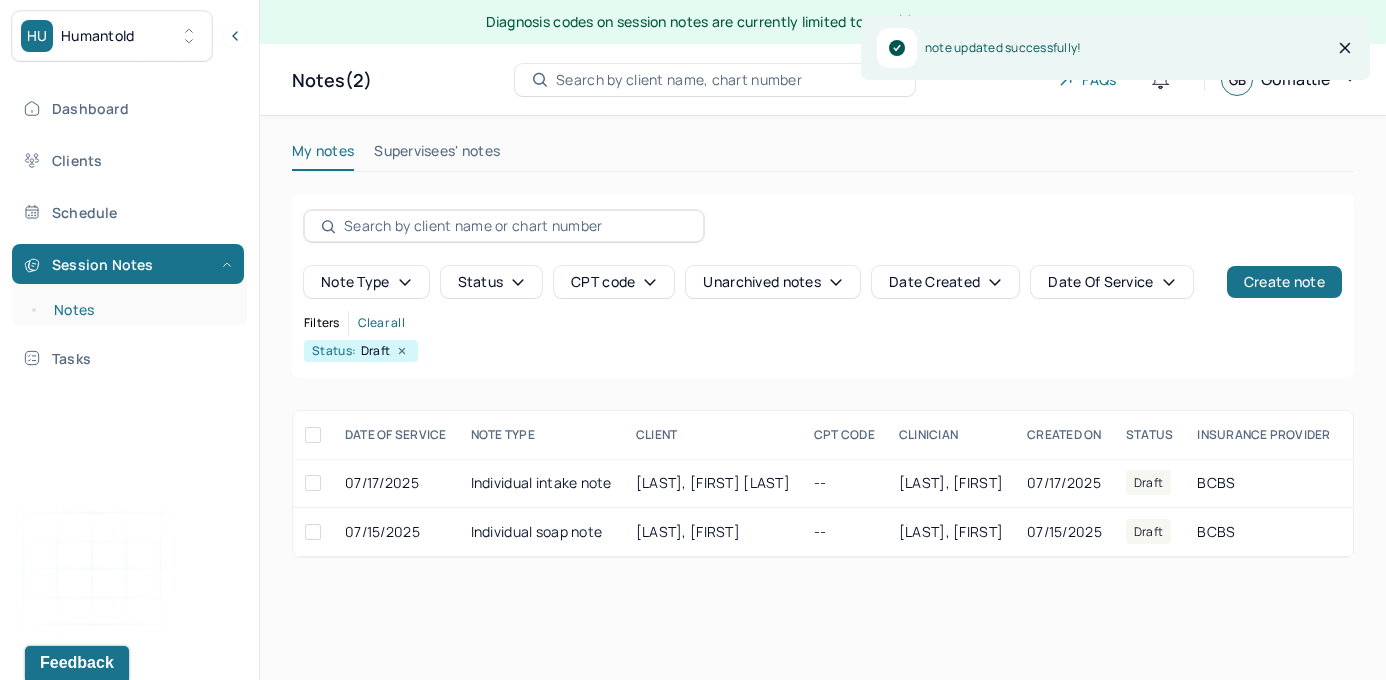 scroll, scrollTop: 0, scrollLeft: 0, axis: both 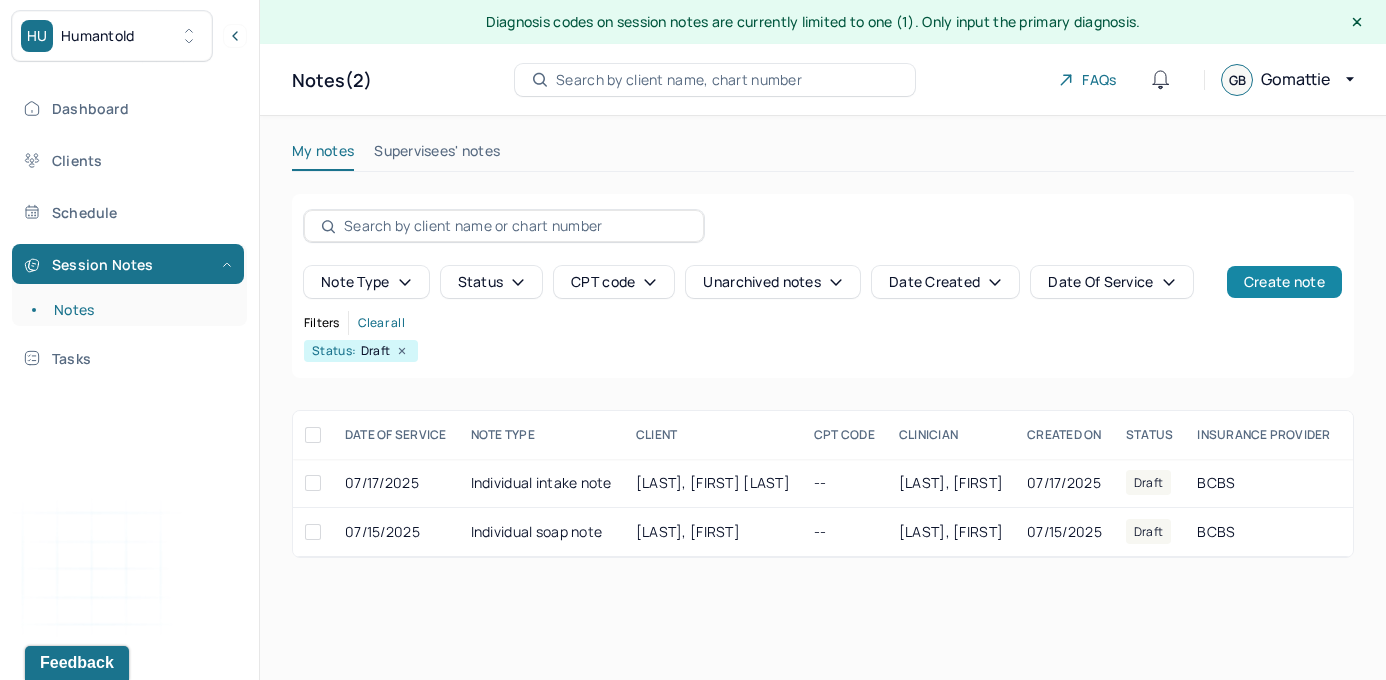 click on "Create note" at bounding box center (1284, 282) 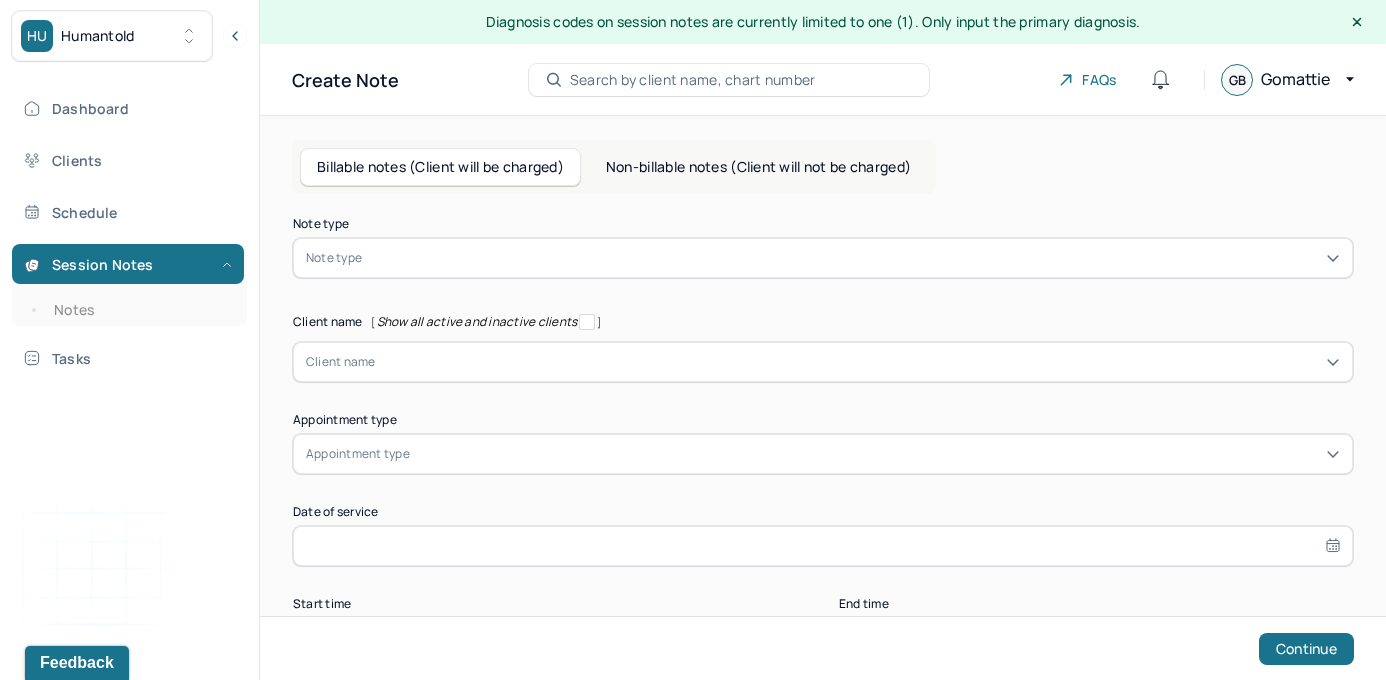click at bounding box center [853, 258] 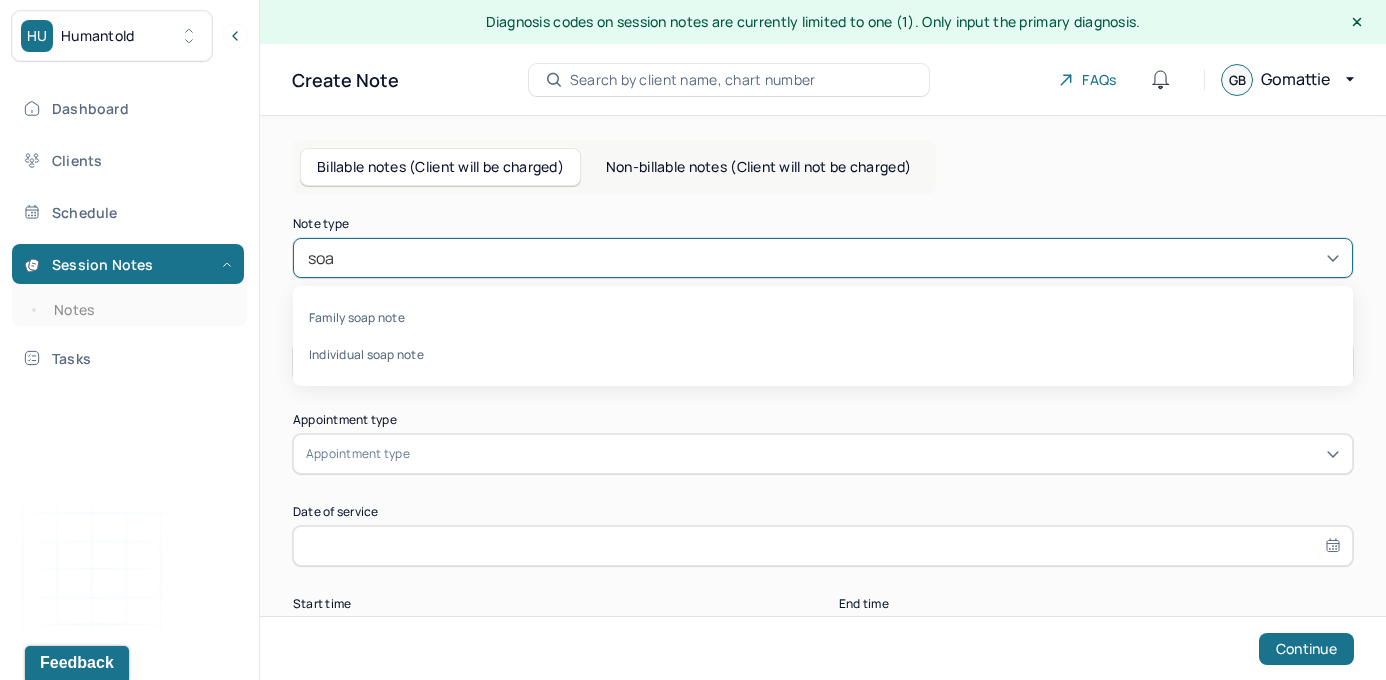 type on "soap" 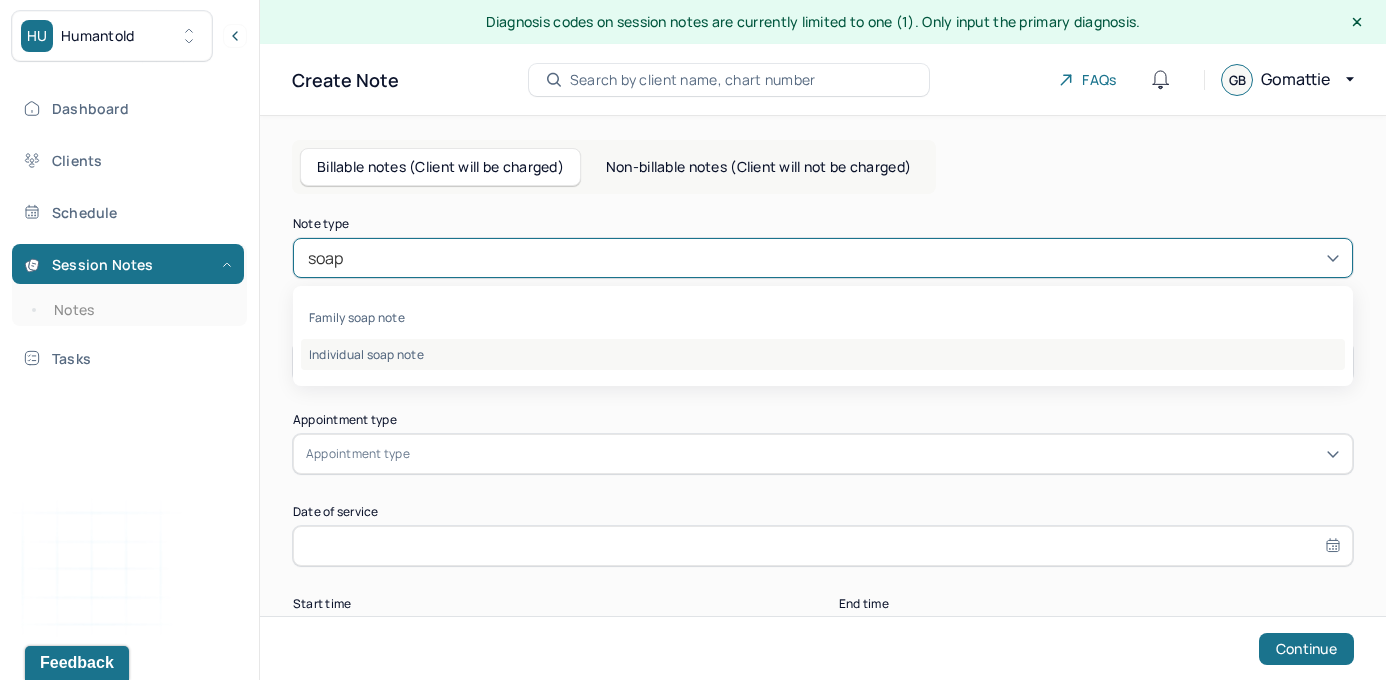 click on "Individual soap note" at bounding box center [823, 354] 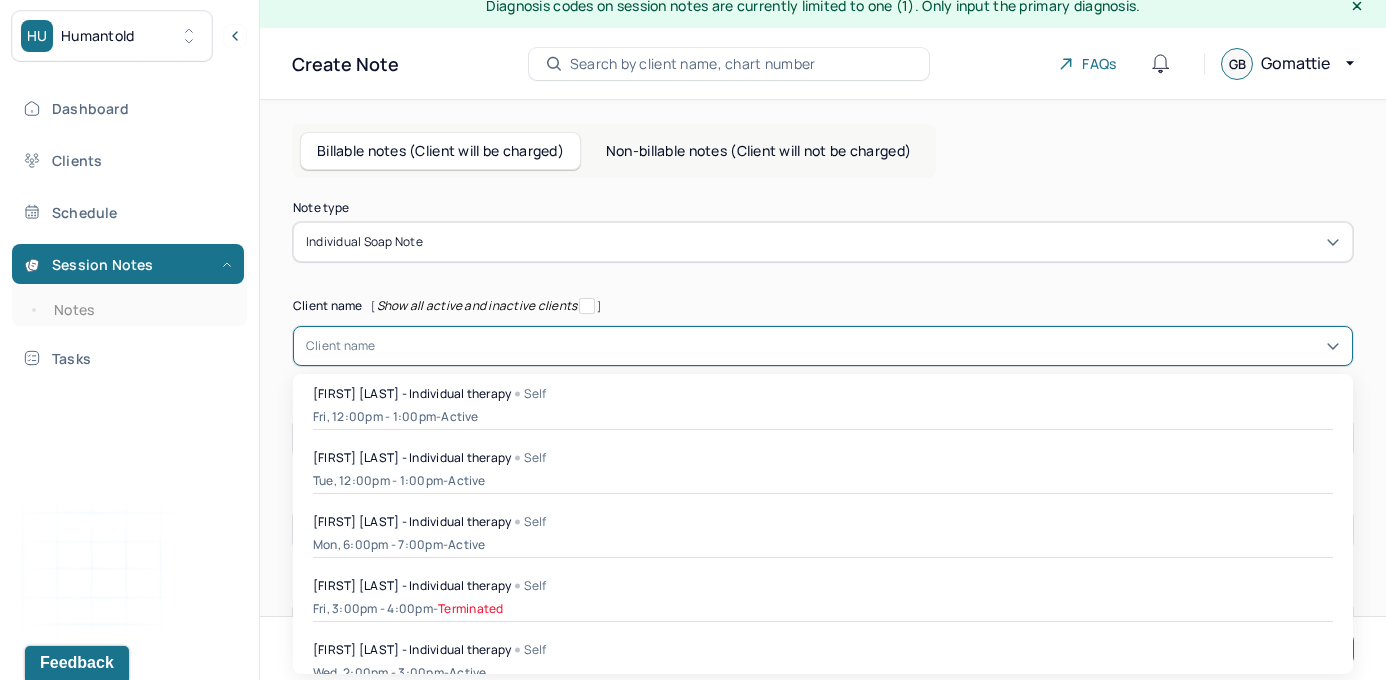 click on "[object Object], 1 of 47. 47 results available. Use Up and Down to choose options, press Enter to select the currently focused option, press Escape to exit the menu, press Tab to select the option and exit the menu. Client name [FIRST] [LAST] - Individual therapy Self
Fri, 12:00pm - 1:00pm  -  active [FIRST] [LAST] - Individual therapy Self
Tue, 12:00pm - 1:00pm  -  active [FIRST] [LAST] - Individual therapy Self
Mon, 6:00pm - 7:00pm  -  active [FIRST] [LAST] - Individual therapy Self
Fri, 3:00pm - 4:00pm  -  Terminated [FIRST] [LAST] - Individual therapy Self
Wed, 2:00pm - 3:00pm  -  active [FIRST] [LAST] - Individual therapy Supervisee ([FIRST] [LAST])
Wed, 6:00pm - 7:00pm  -  active [FIRST] [LAST] - Individual therapy Supervisee ([FIRST] [LAST])
Wed, 4:00pm - 5:00pm  -   -   -" at bounding box center [823, 346] 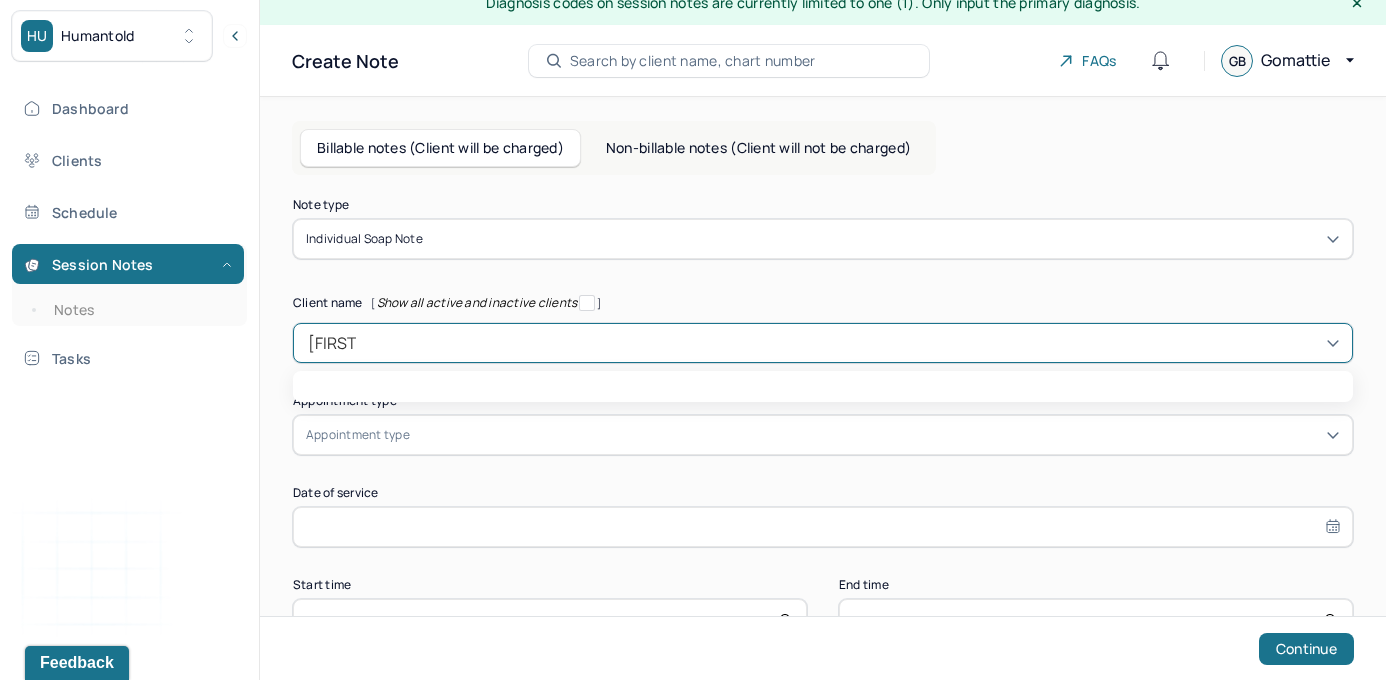 type on "[FIRST]" 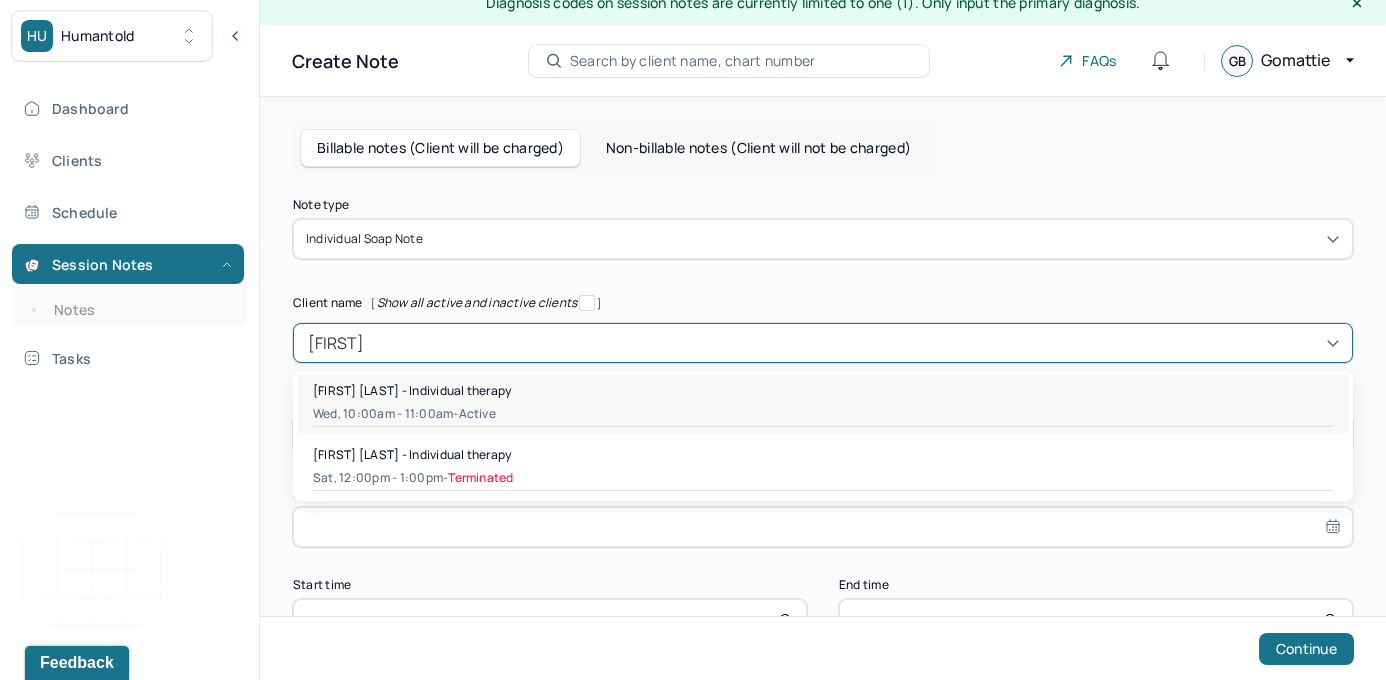 click on "[FIRST] [LAST] - Individual therapy" at bounding box center [412, 390] 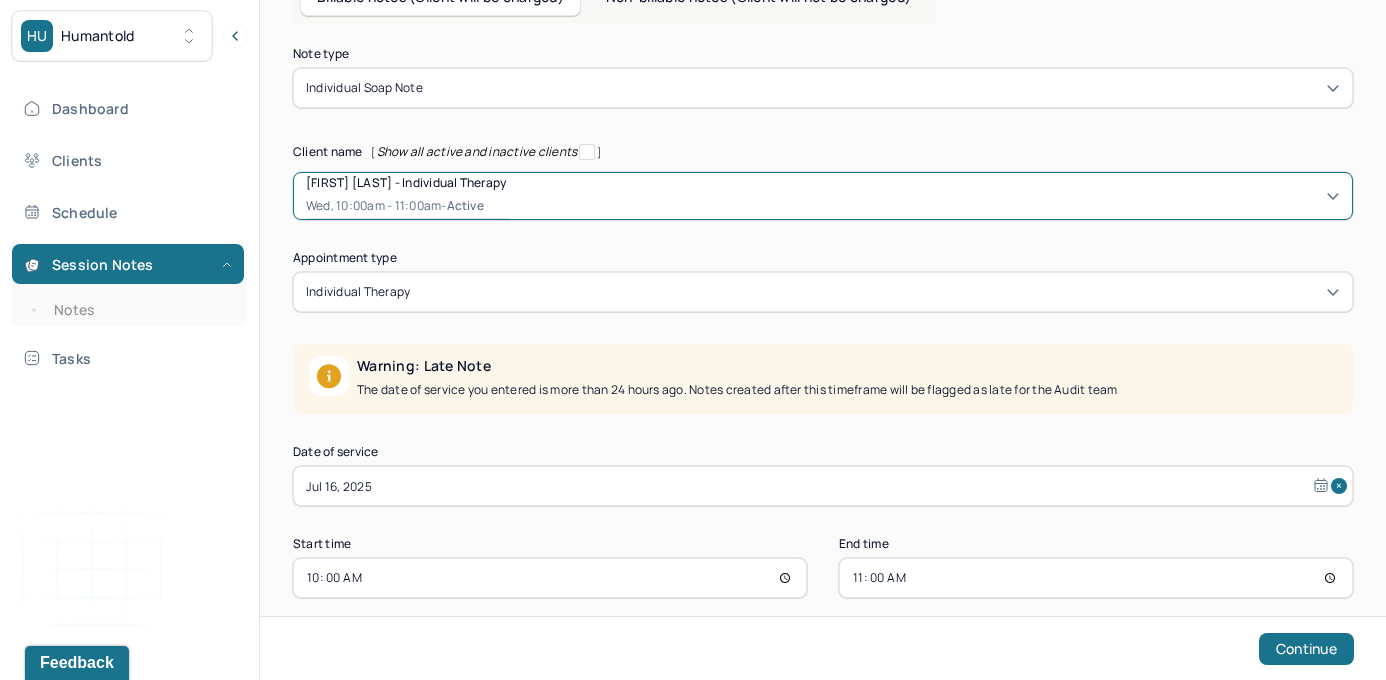 scroll, scrollTop: 191, scrollLeft: 0, axis: vertical 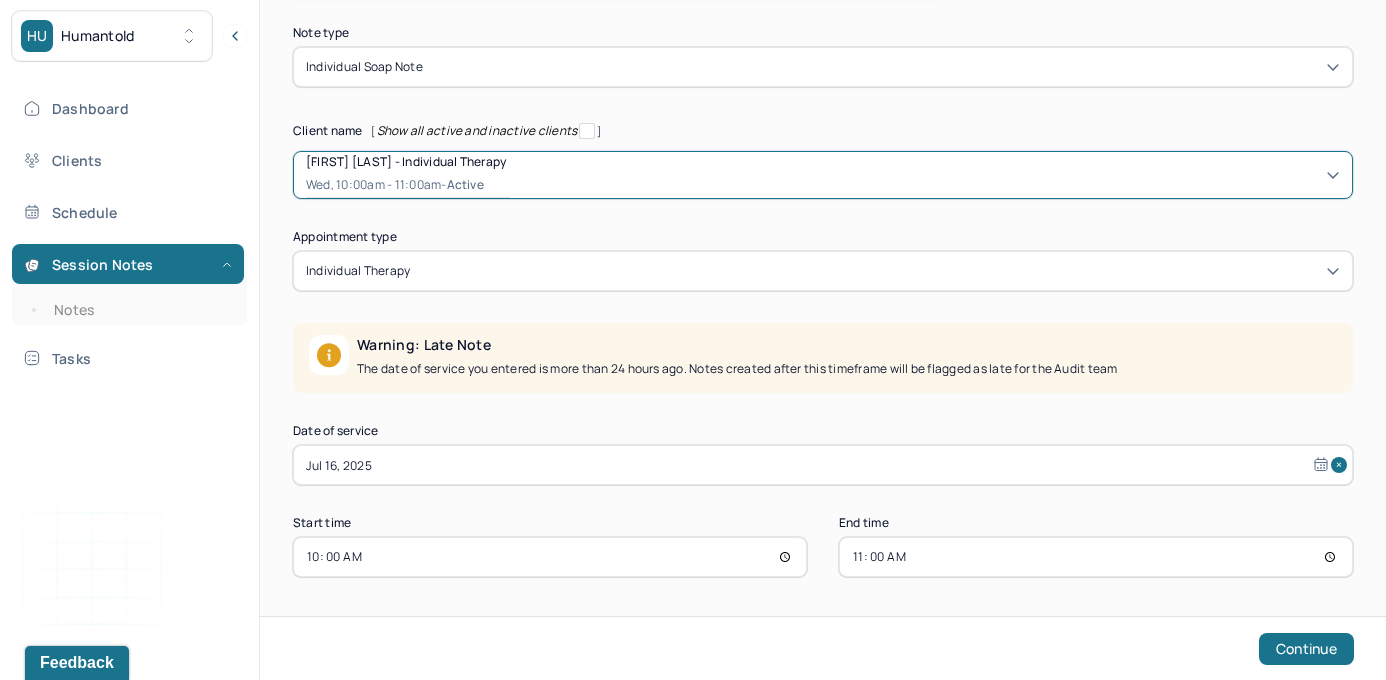 click on "Jul 16, 2025" at bounding box center [823, 465] 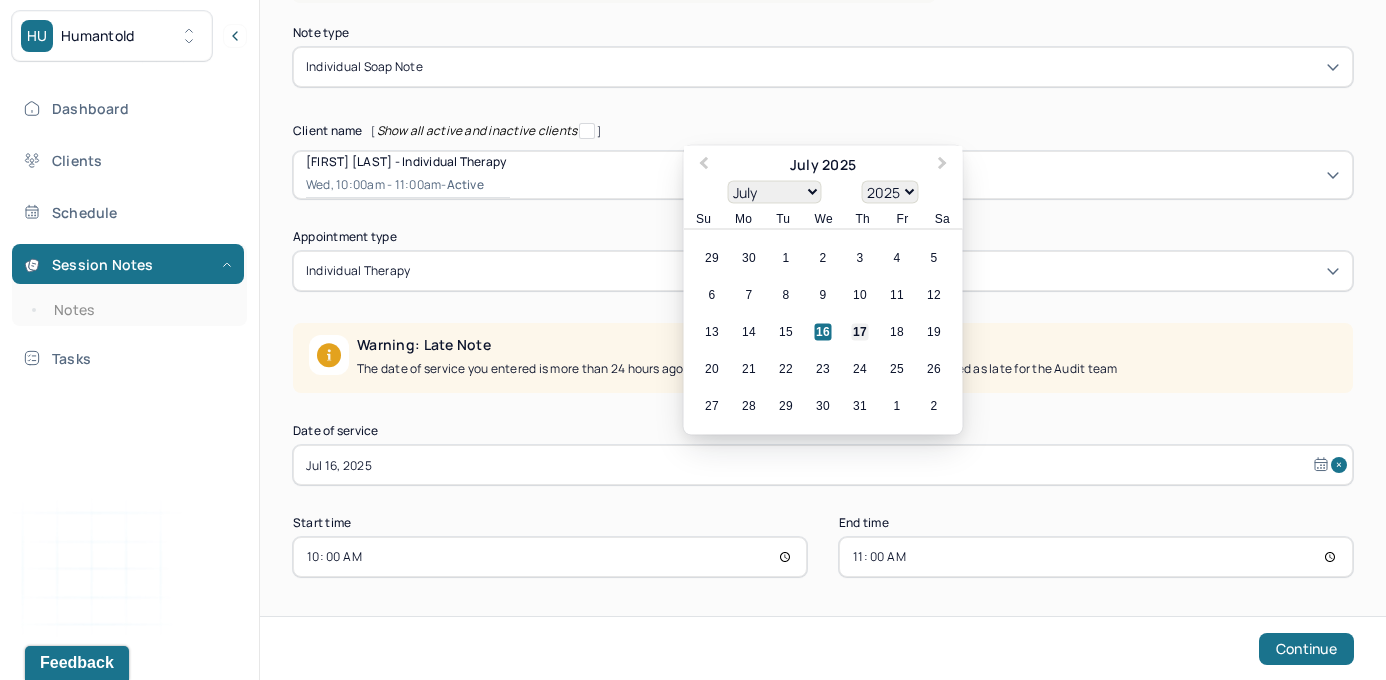 click on "17" at bounding box center (860, 332) 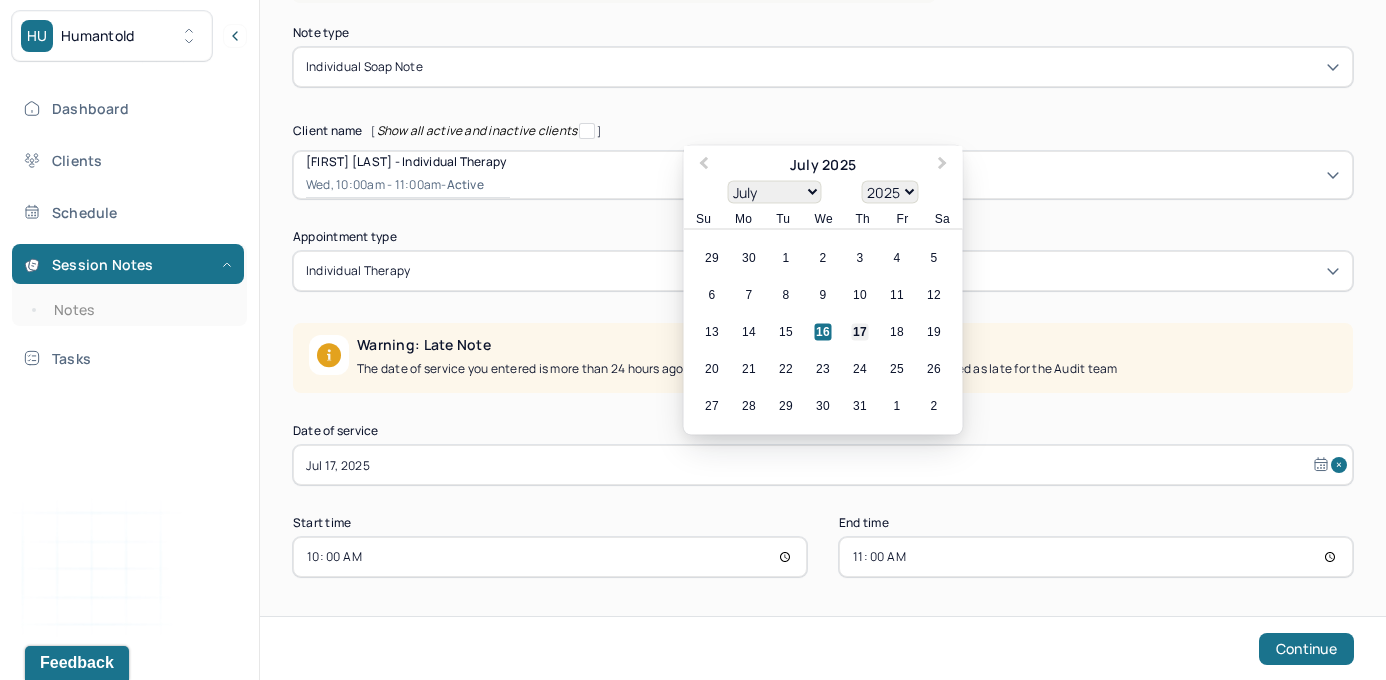 scroll, scrollTop: 91, scrollLeft: 0, axis: vertical 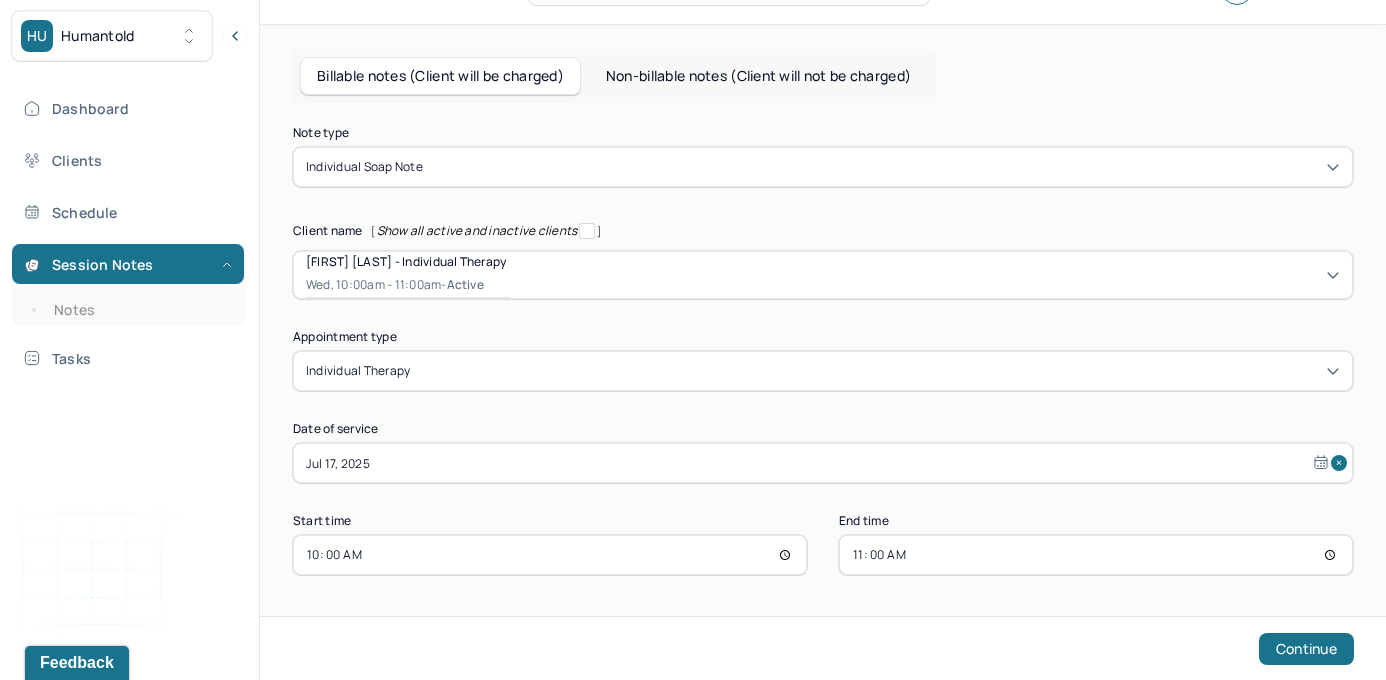 click on "10:00" at bounding box center [550, 555] 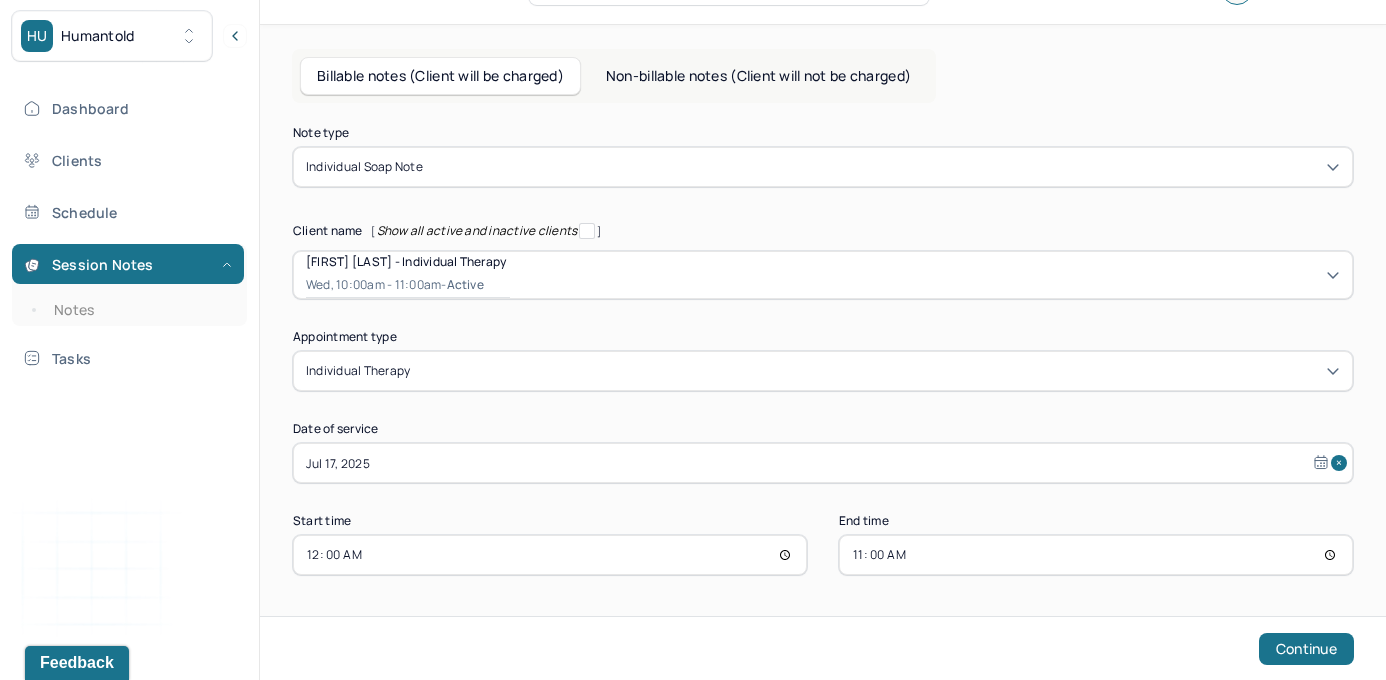 click on "00:00" at bounding box center [550, 555] 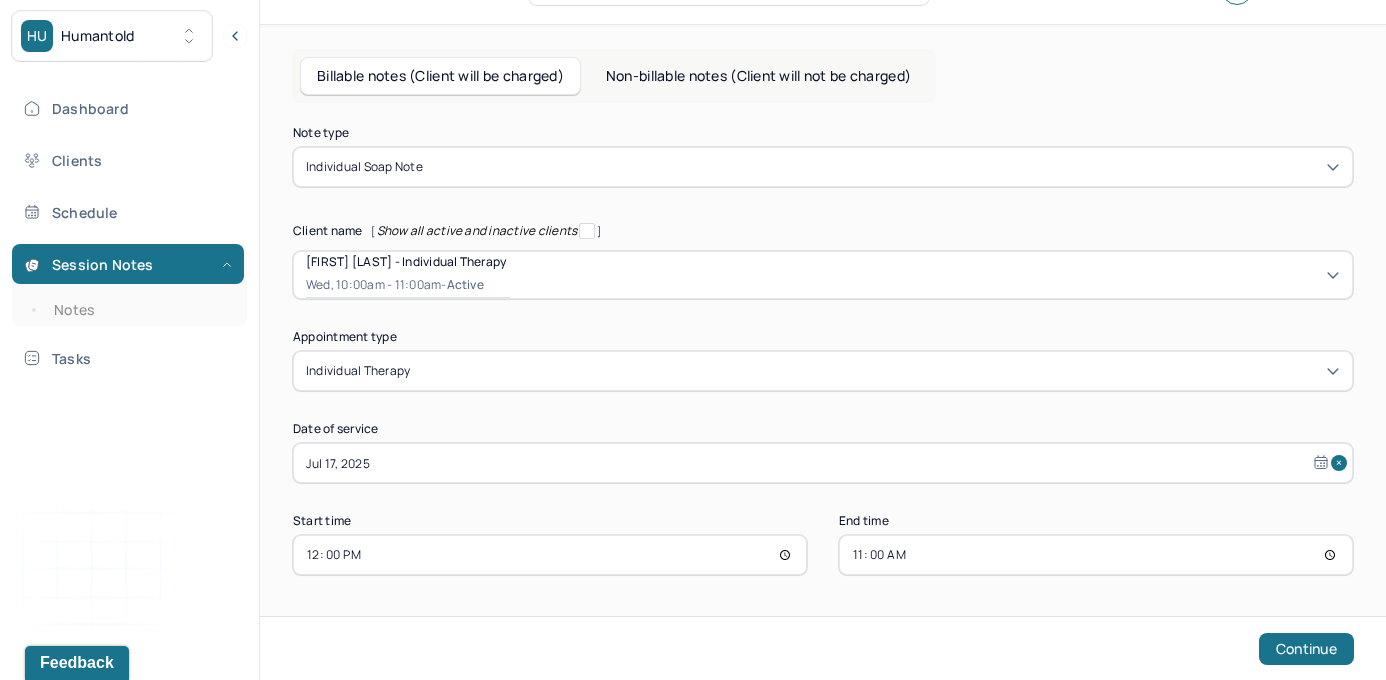 click on "11:00" at bounding box center [1096, 555] 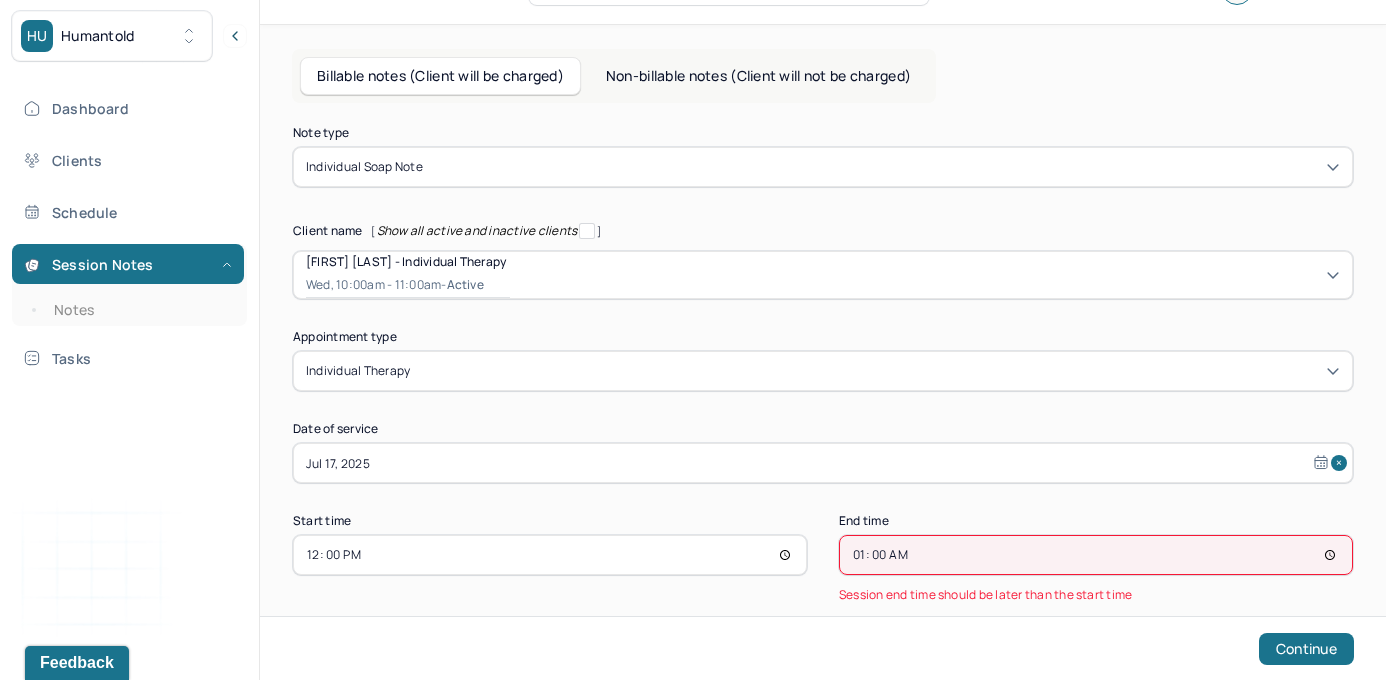 click on "01:00" at bounding box center (1096, 555) 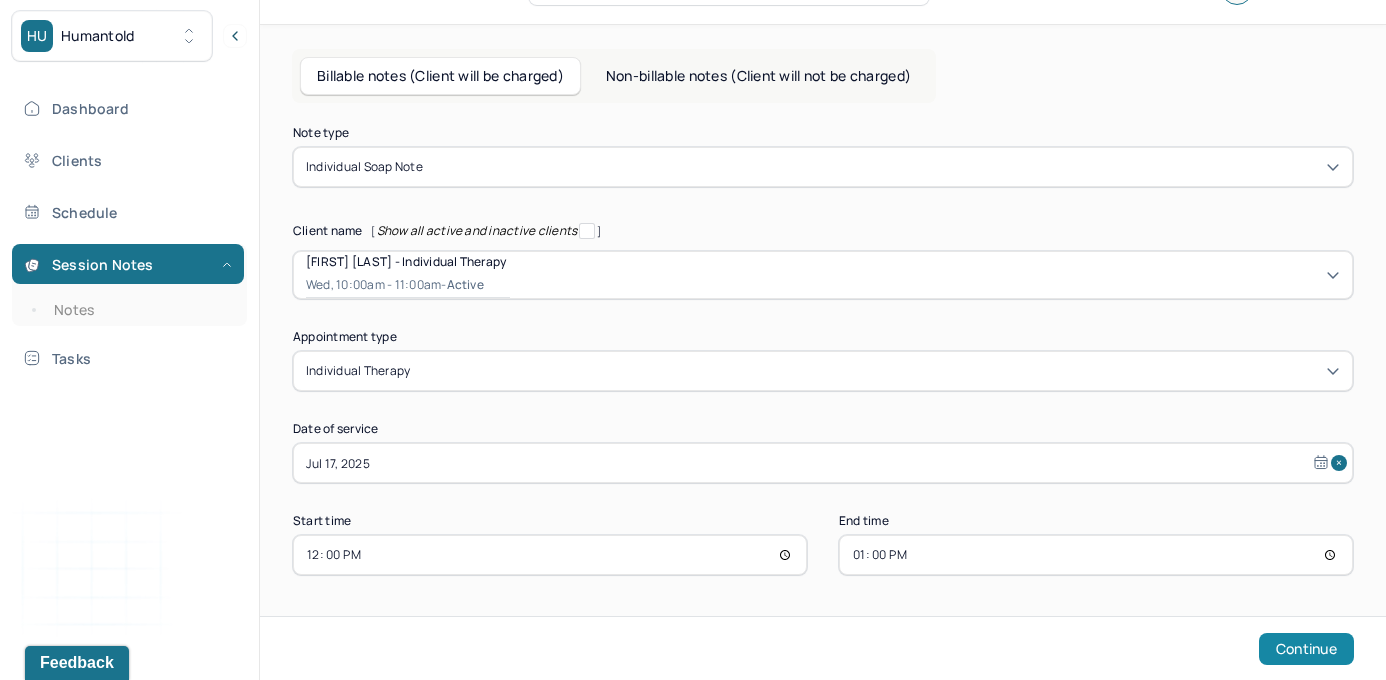 click on "Continue" at bounding box center [1306, 649] 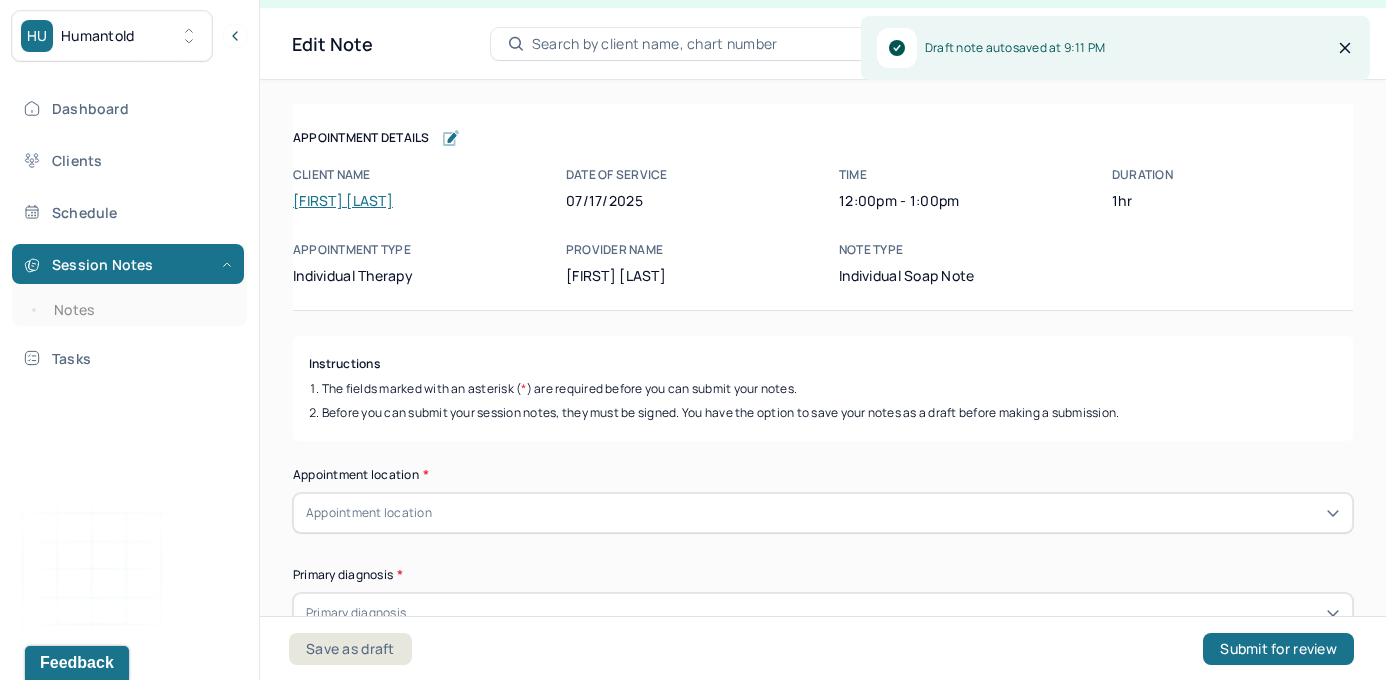 scroll, scrollTop: 36, scrollLeft: 0, axis: vertical 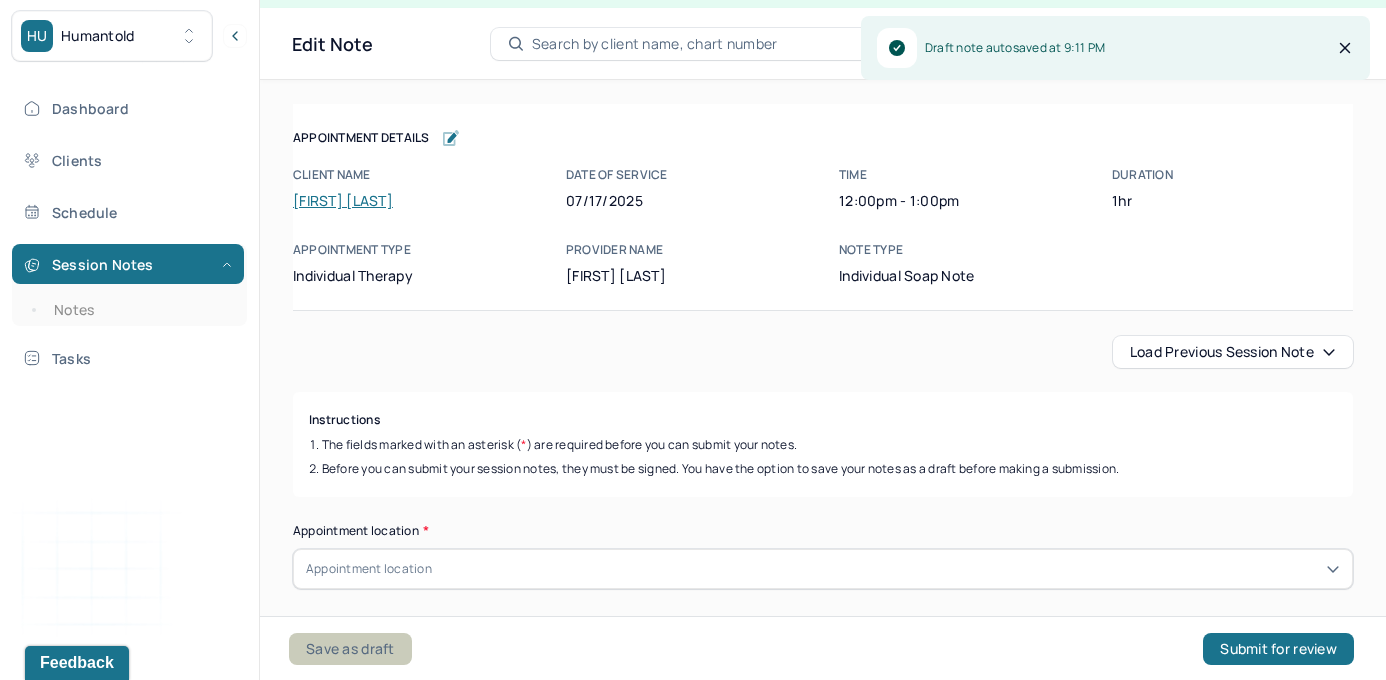 click on "Save as draft" at bounding box center [350, 649] 